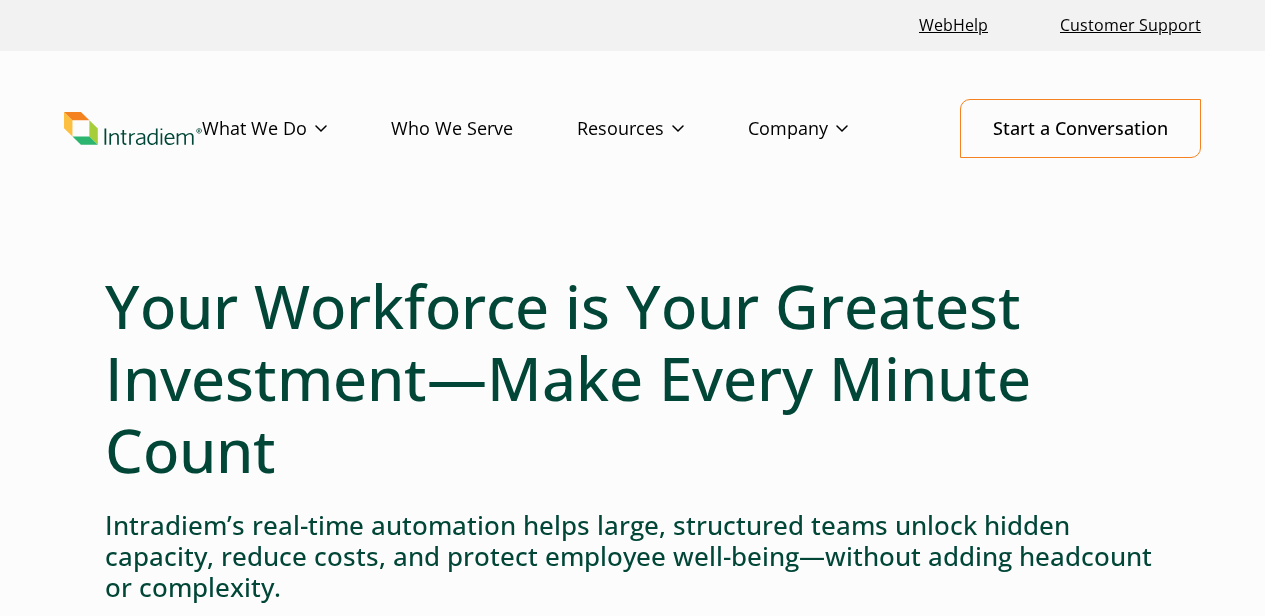 scroll, scrollTop: 0, scrollLeft: 0, axis: both 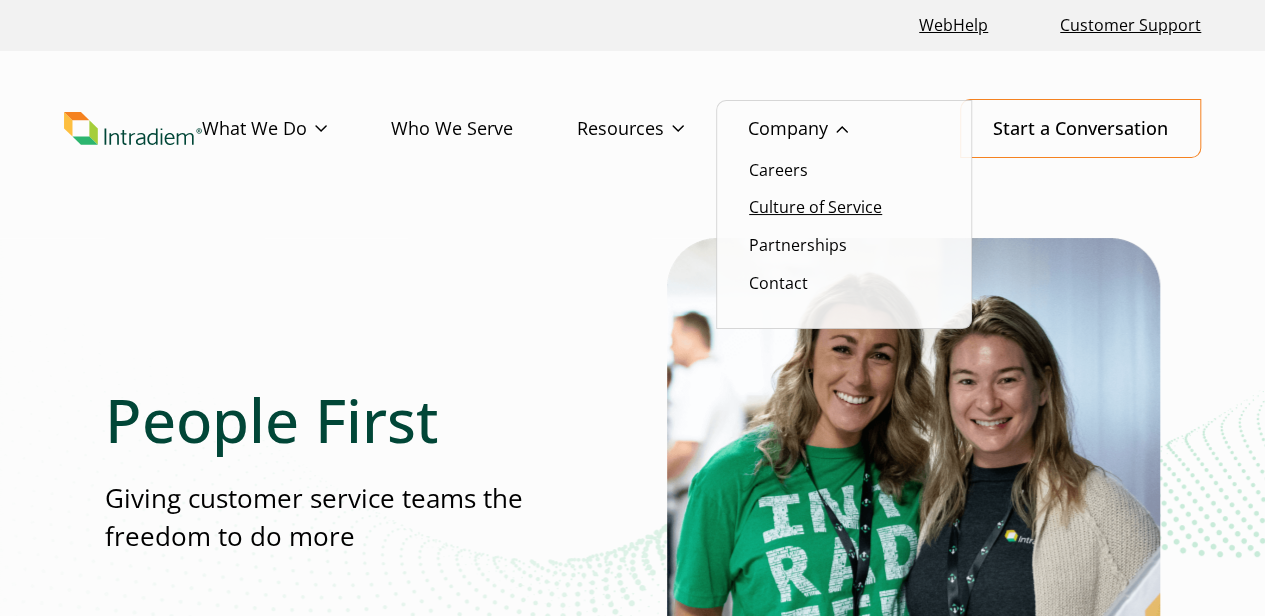 click on "Culture of Service" at bounding box center (815, 207) 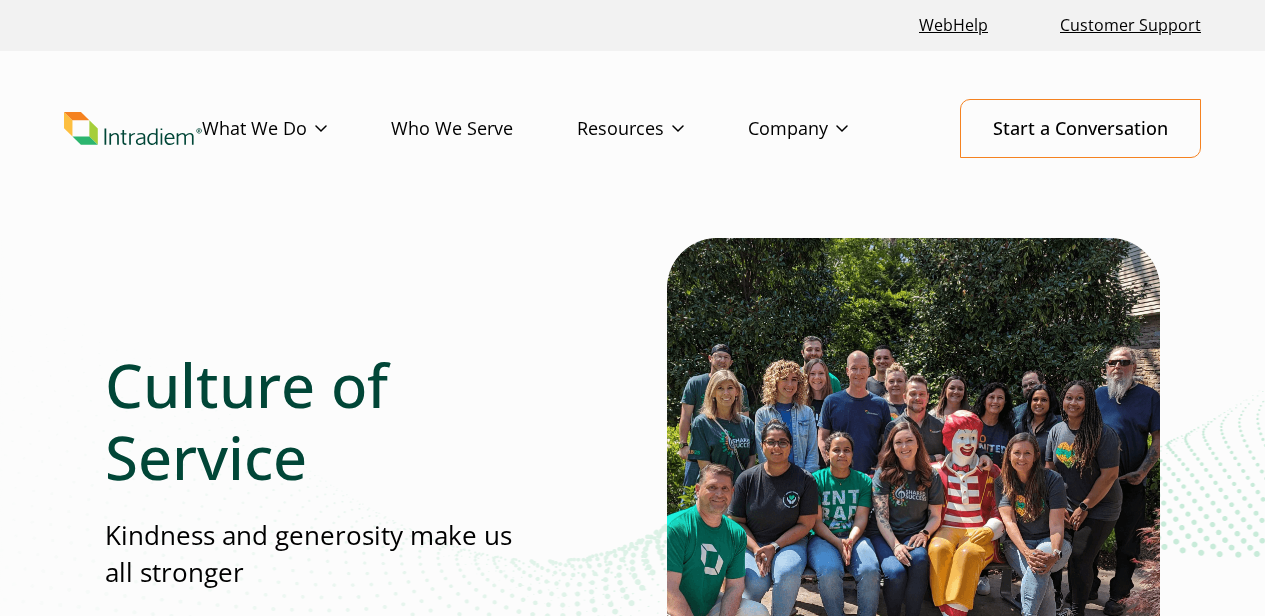 scroll, scrollTop: 0, scrollLeft: 0, axis: both 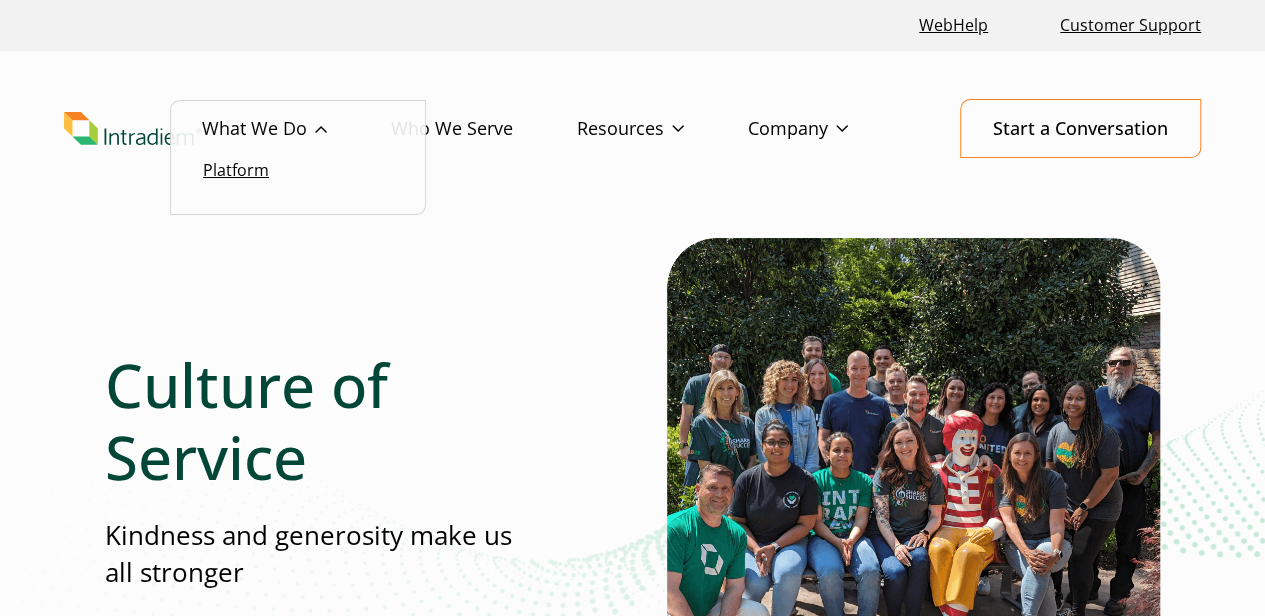 click on "Platform" at bounding box center [236, 170] 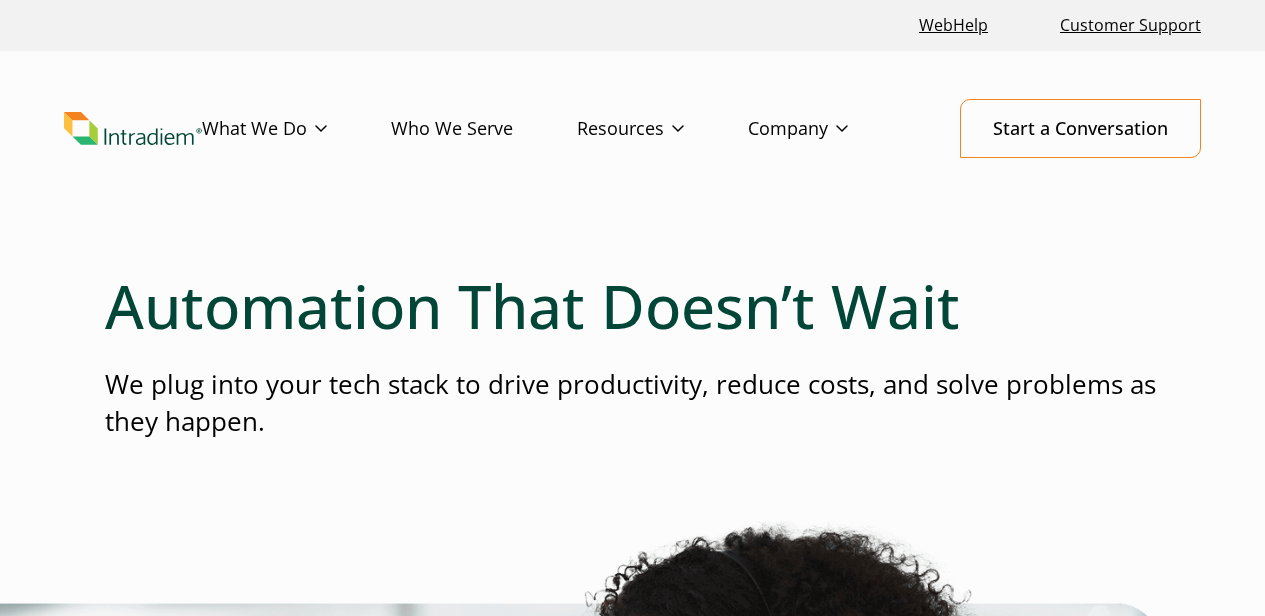 scroll, scrollTop: 0, scrollLeft: 0, axis: both 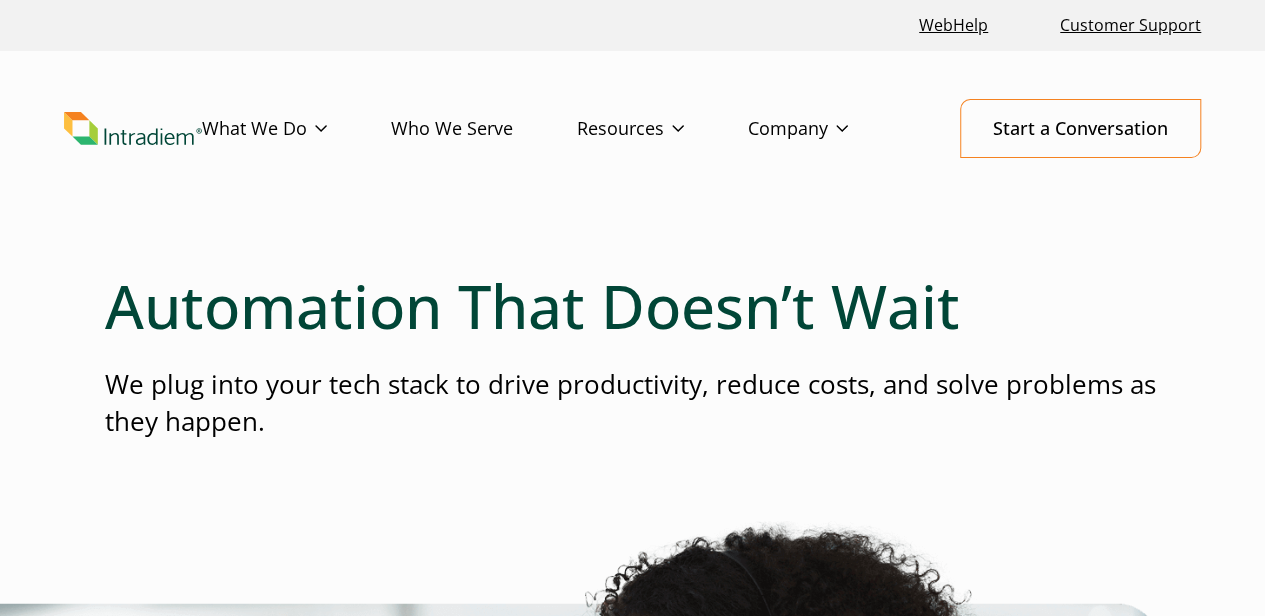 click on "Who We Serve" at bounding box center (484, 129) 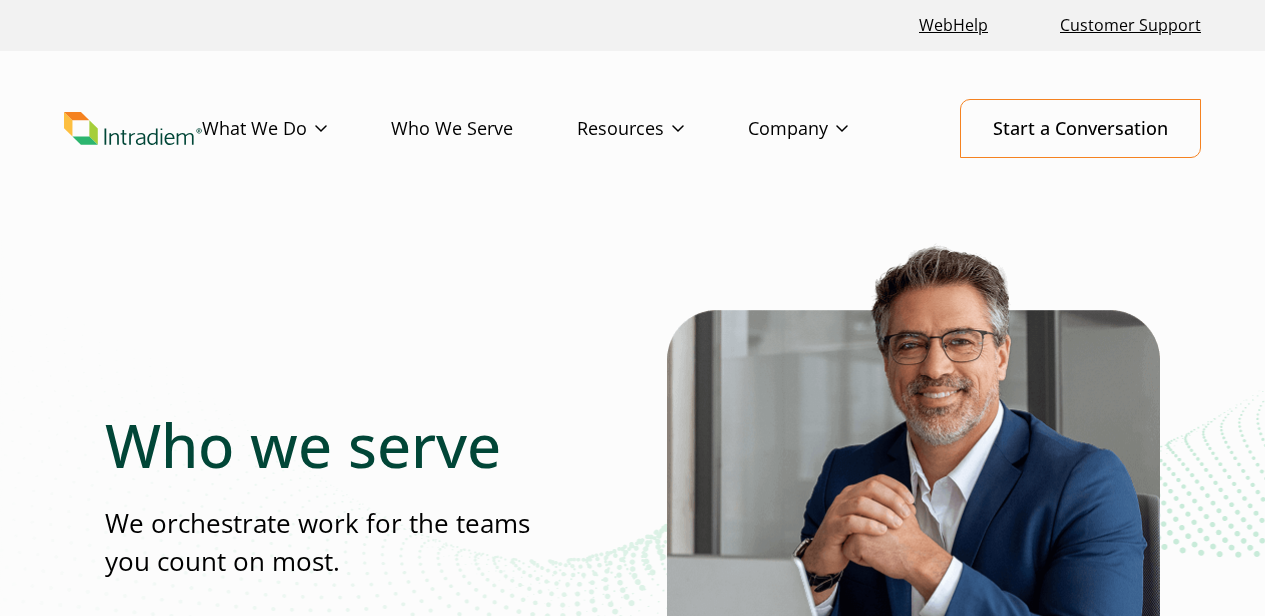 scroll, scrollTop: 0, scrollLeft: 0, axis: both 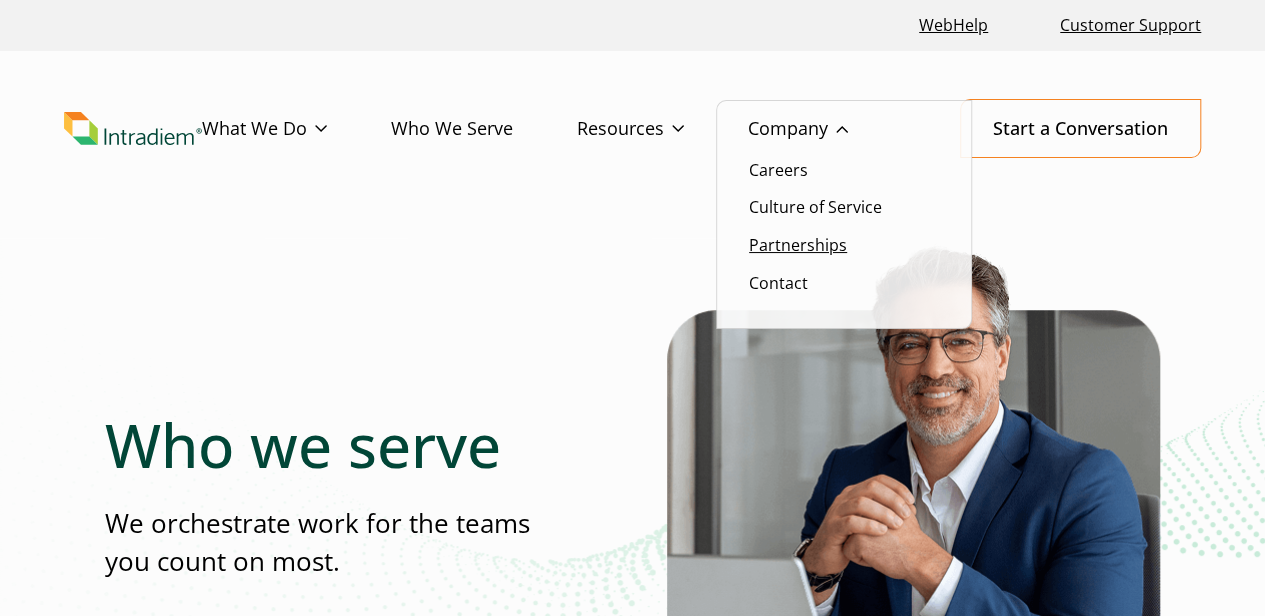click on "Partnerships" at bounding box center [798, 245] 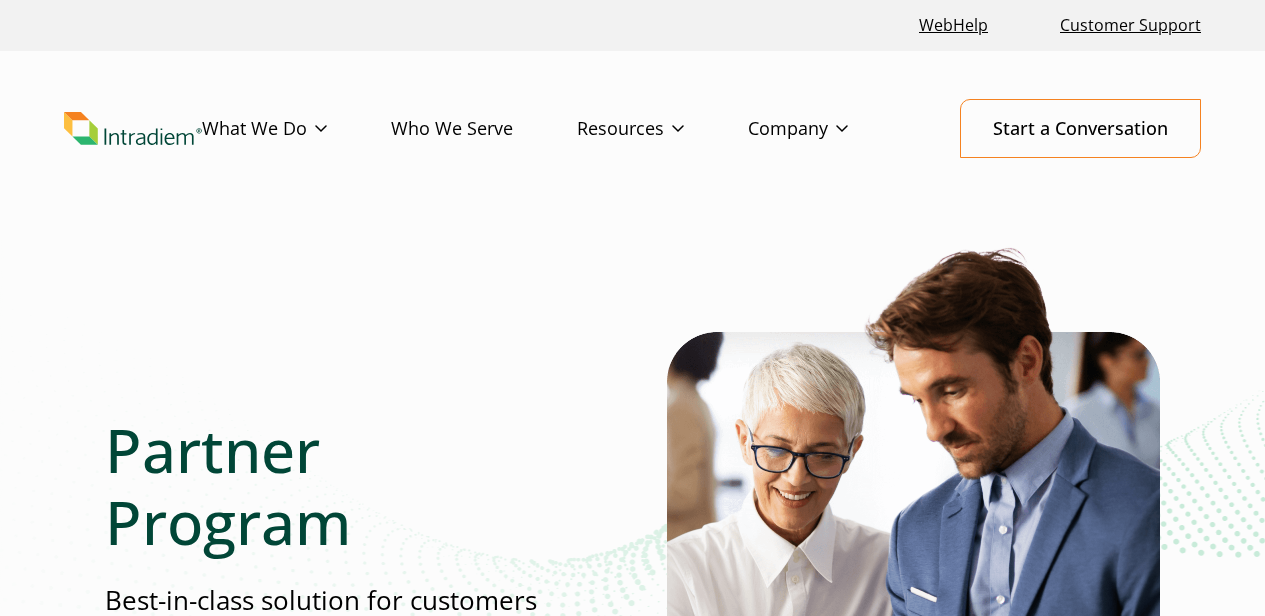 scroll, scrollTop: 0, scrollLeft: 0, axis: both 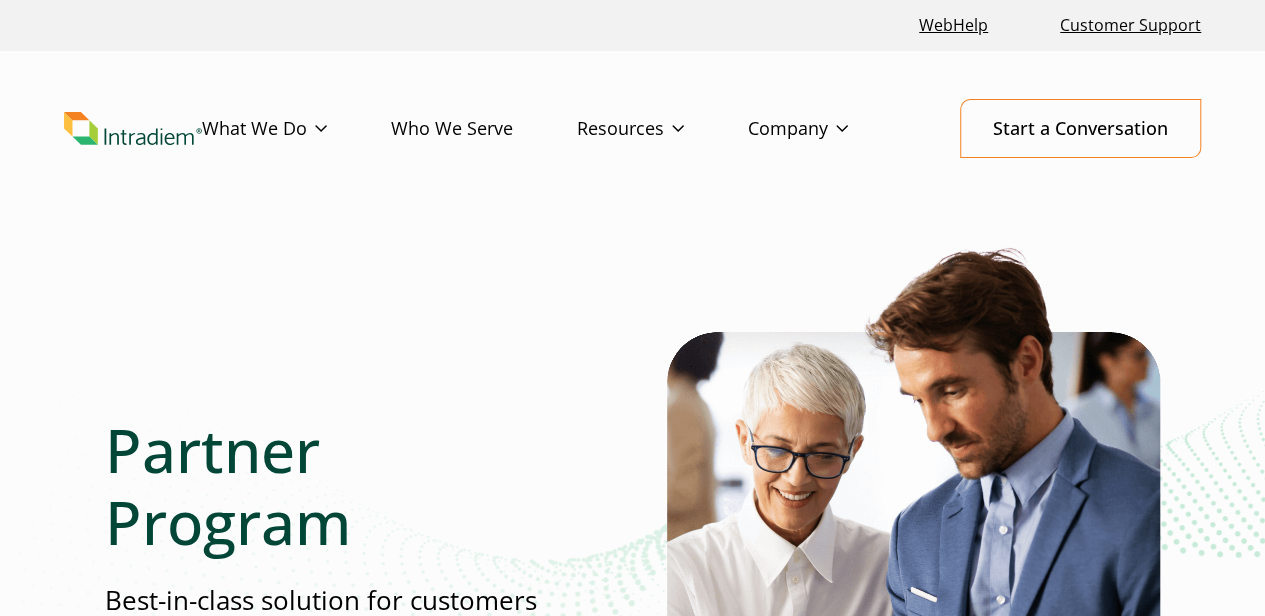 click at bounding box center [133, 129] 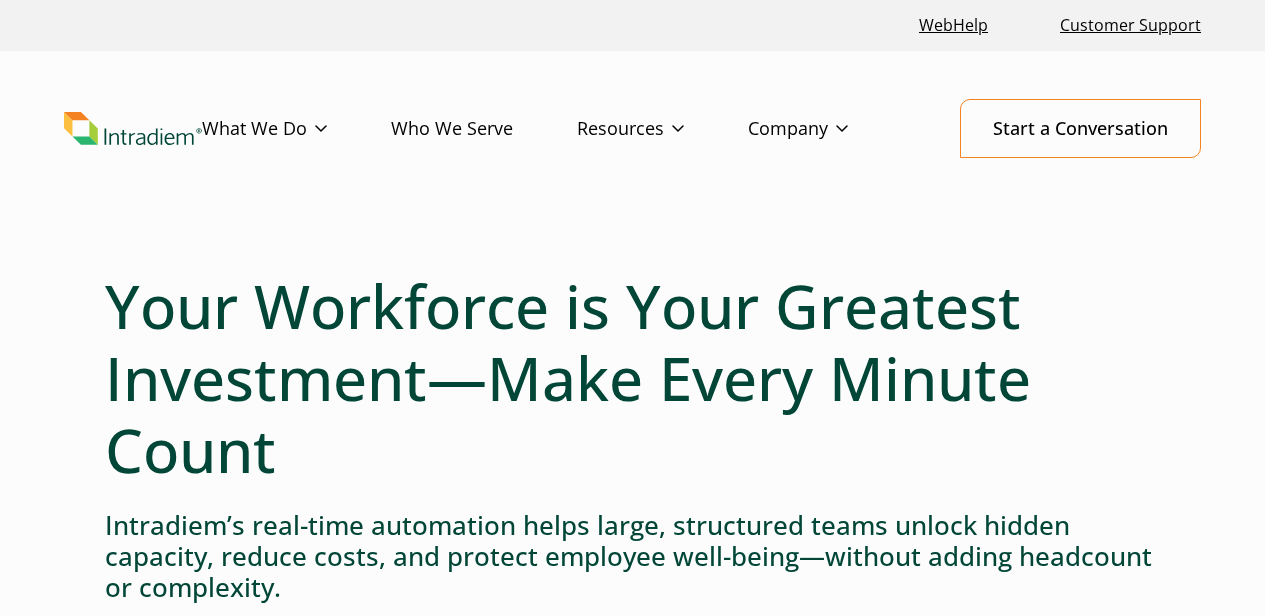 scroll, scrollTop: 0, scrollLeft: 0, axis: both 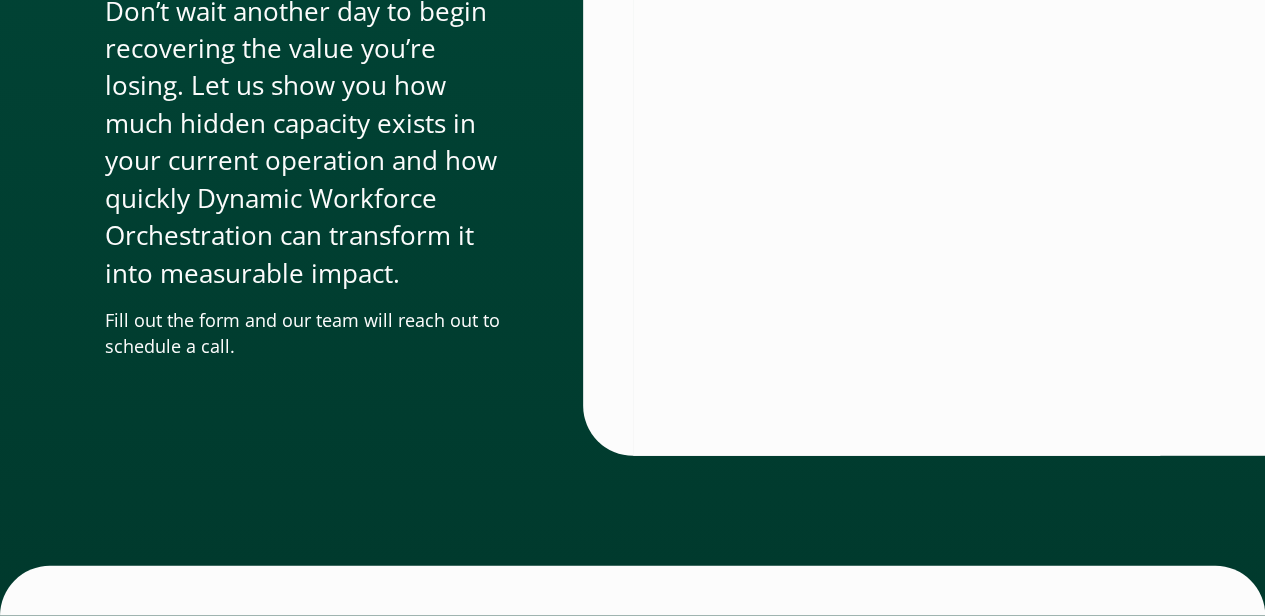 click on "What We Do" at bounding box center [157, 691] 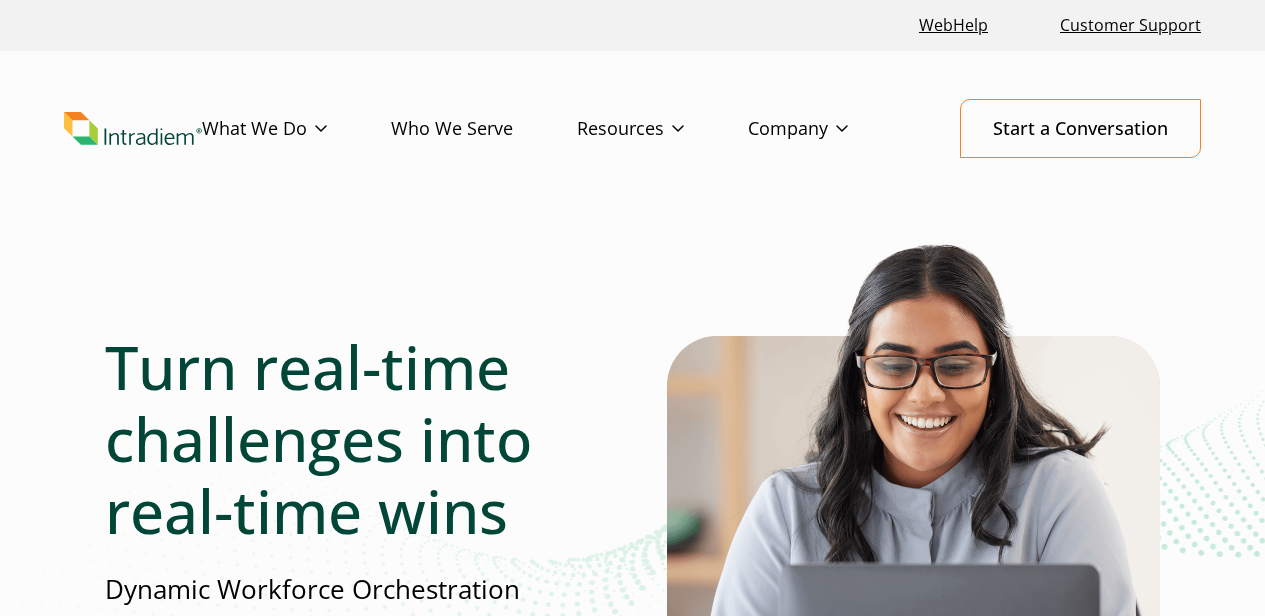 scroll, scrollTop: 0, scrollLeft: 0, axis: both 